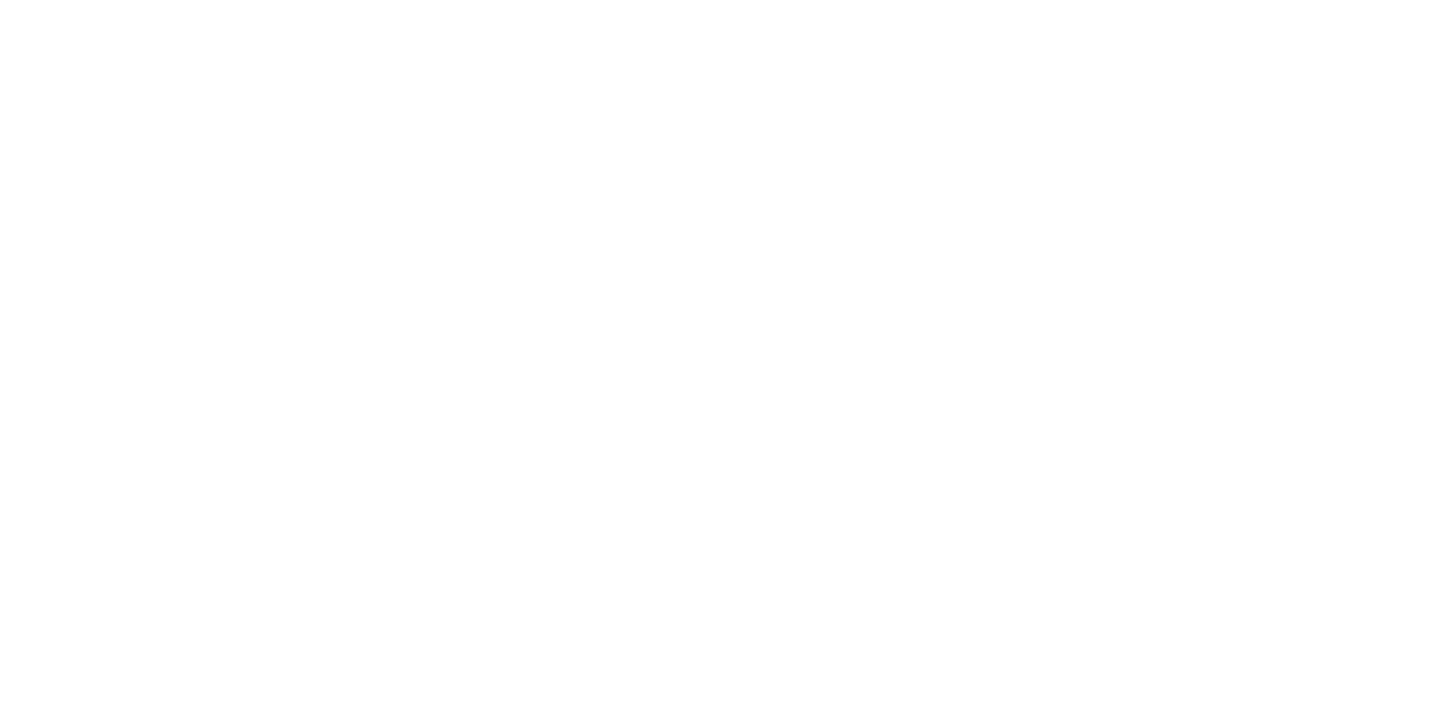 scroll, scrollTop: 0, scrollLeft: 0, axis: both 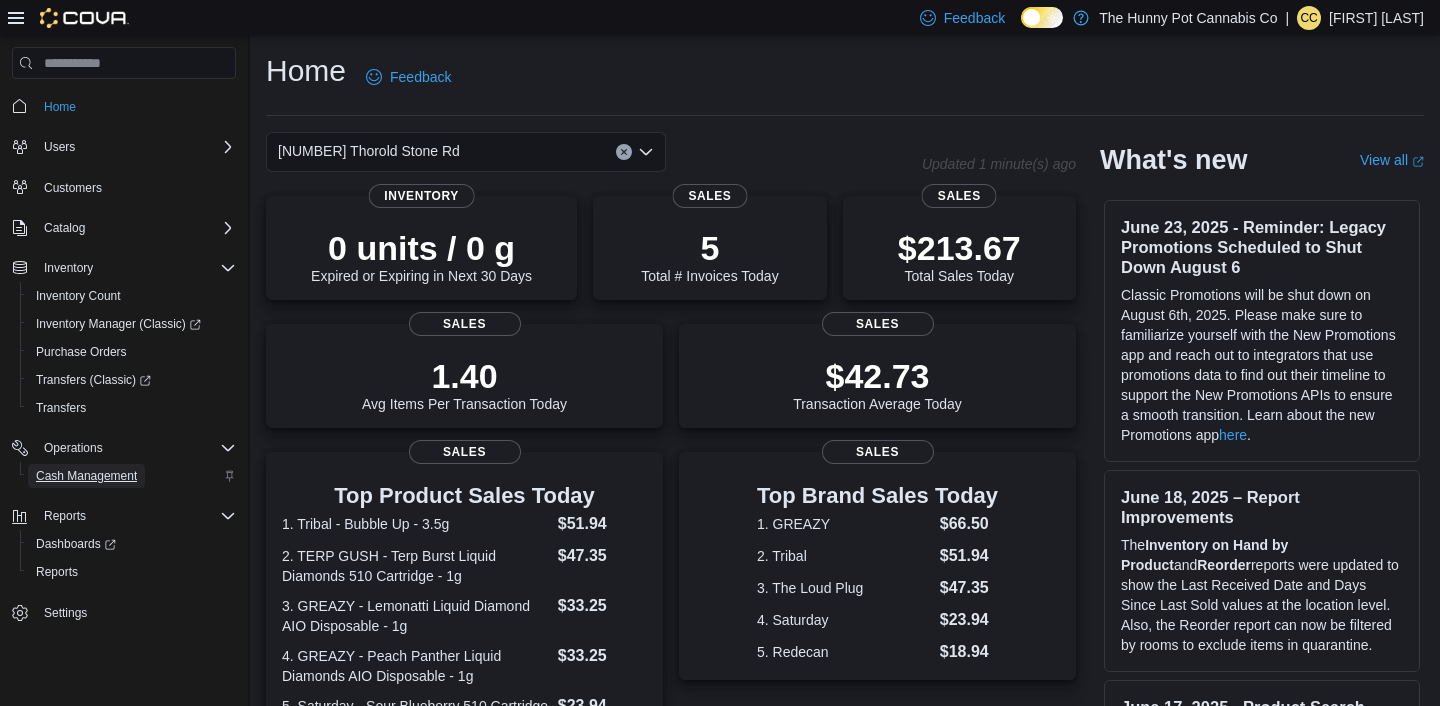 click on "Cash Management" at bounding box center [86, 476] 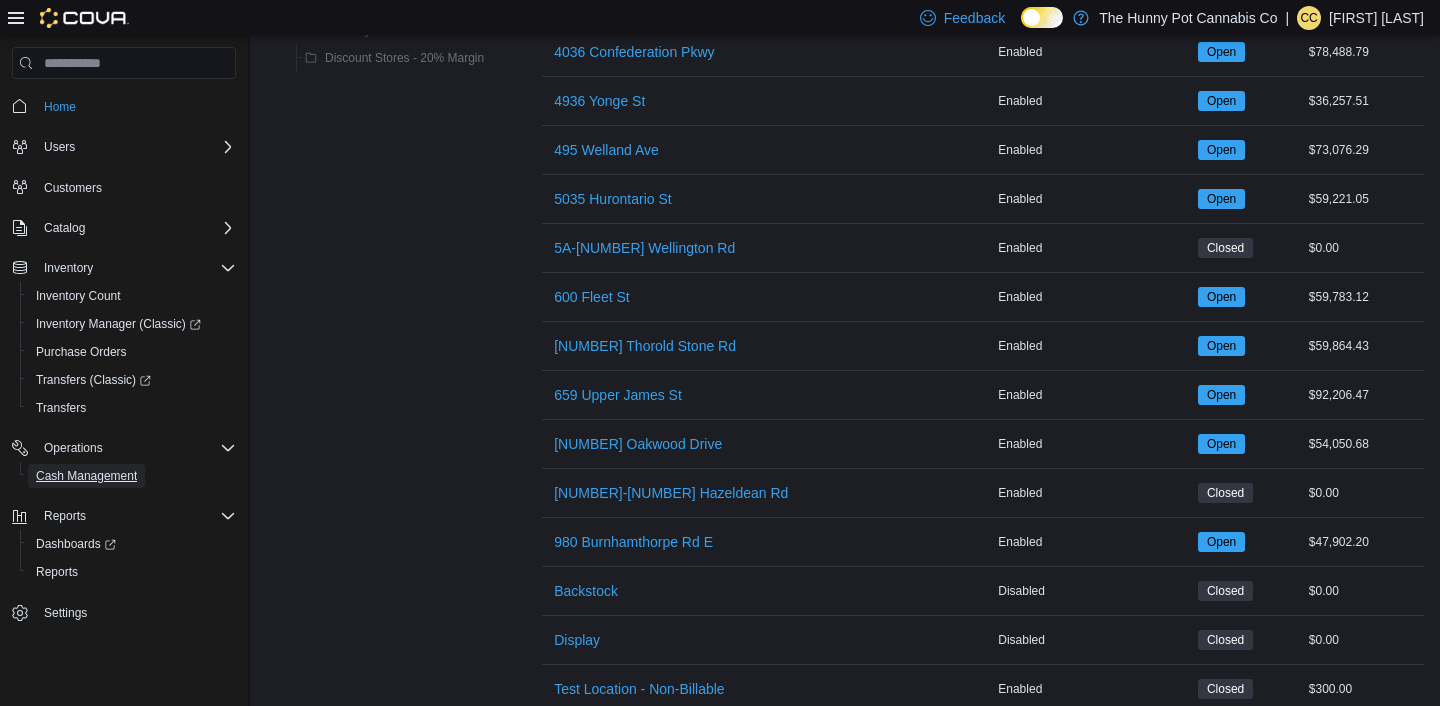scroll, scrollTop: 1580, scrollLeft: 0, axis: vertical 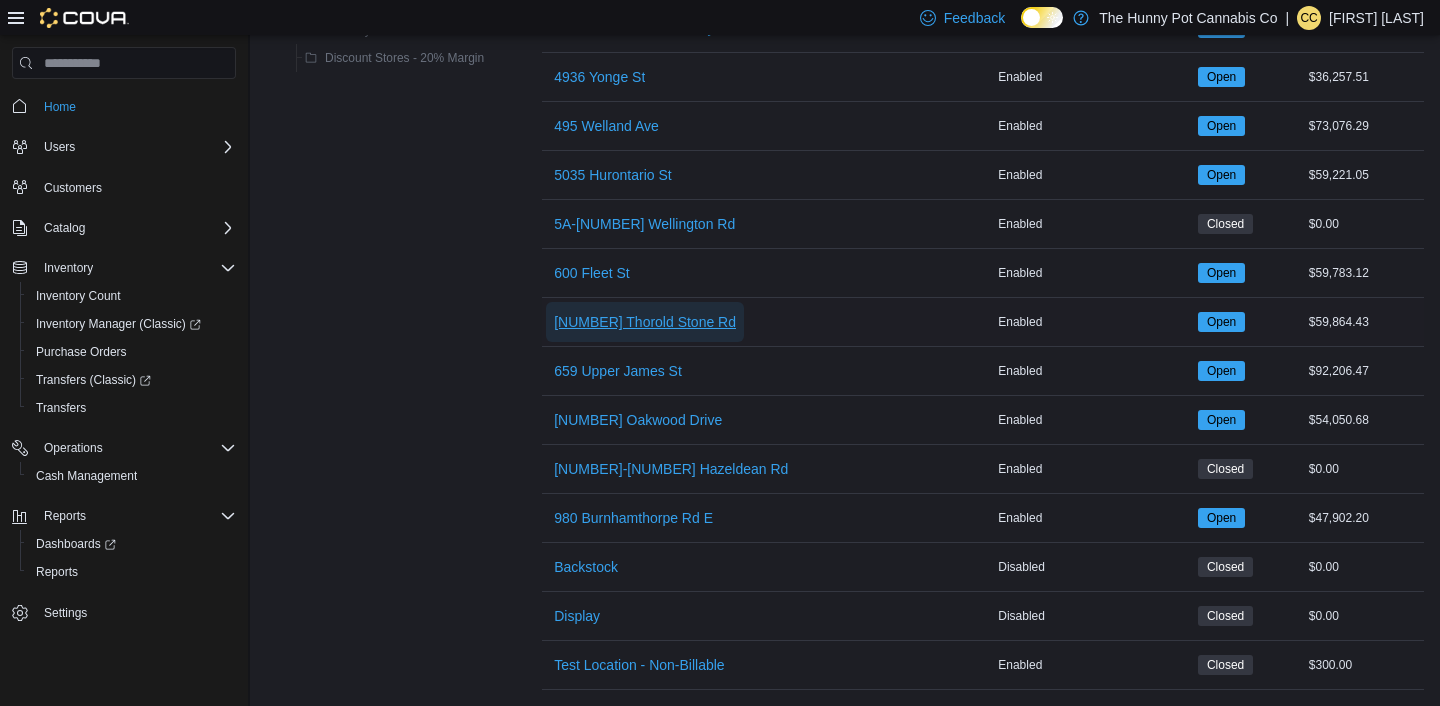 click on "[NUMBER] Thorold Stone Rd" at bounding box center [645, 322] 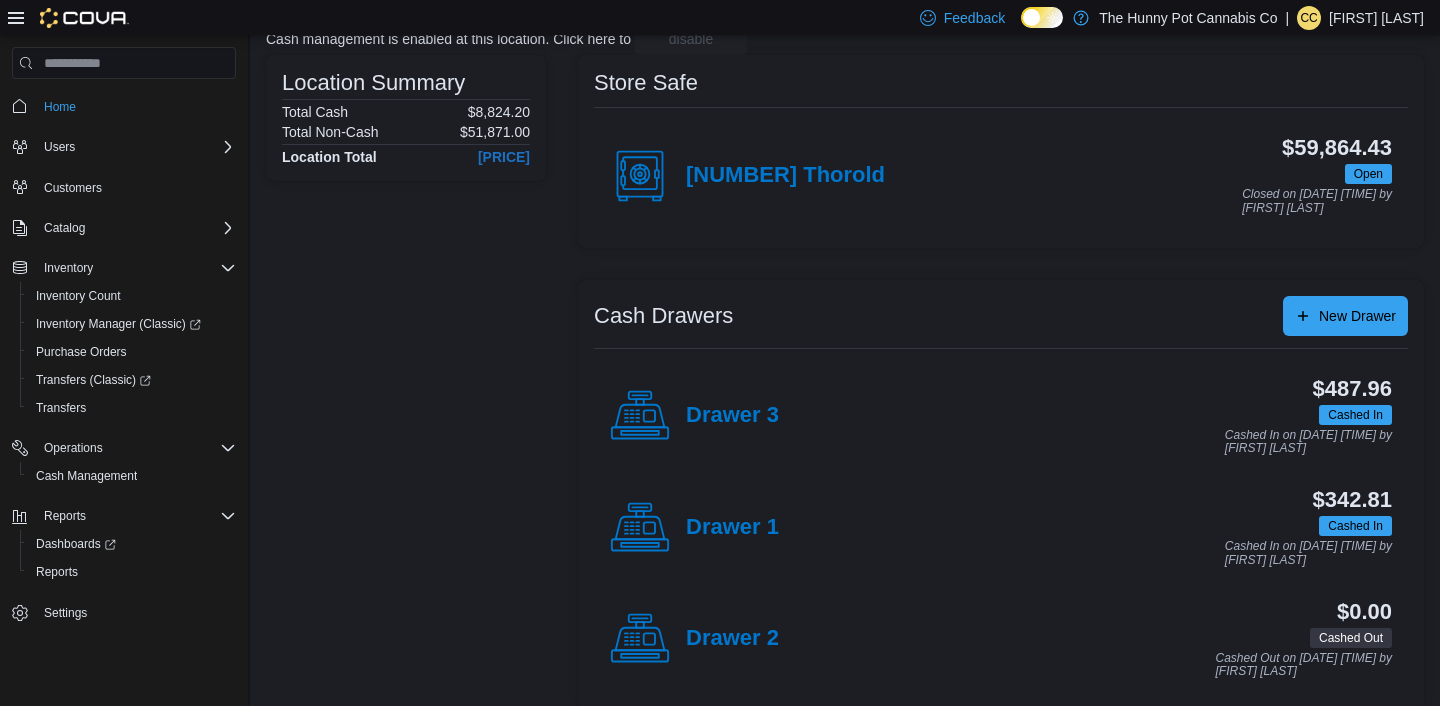 scroll, scrollTop: 166, scrollLeft: 0, axis: vertical 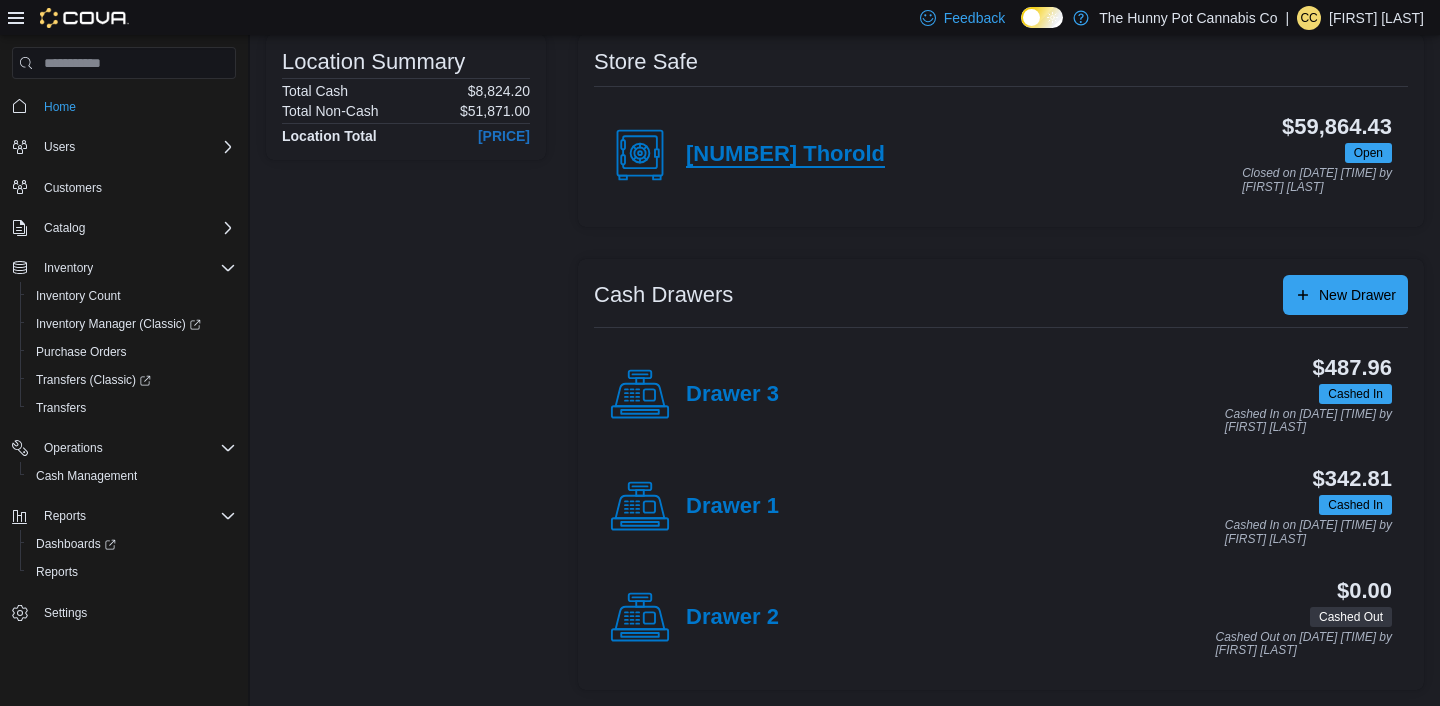 click on "[NUMBER] Thorold" at bounding box center [785, 155] 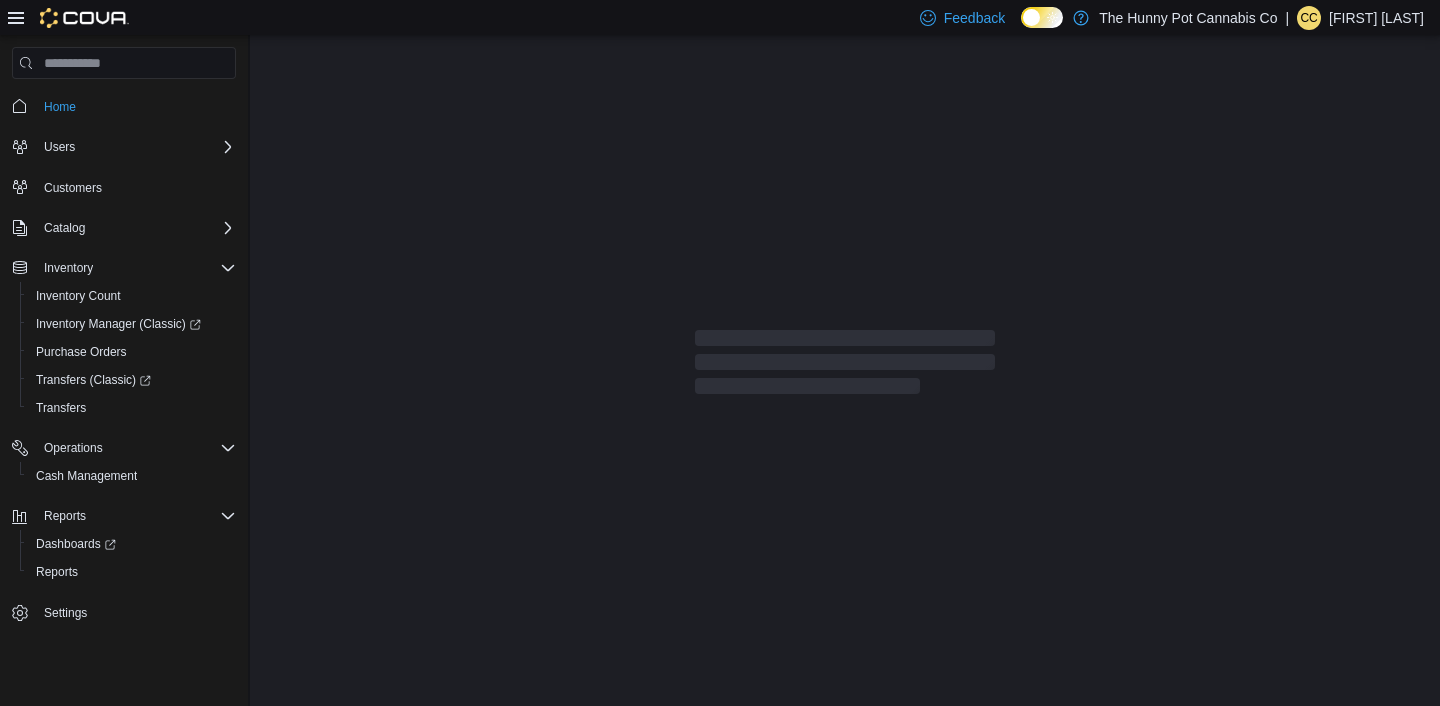 scroll, scrollTop: 0, scrollLeft: 0, axis: both 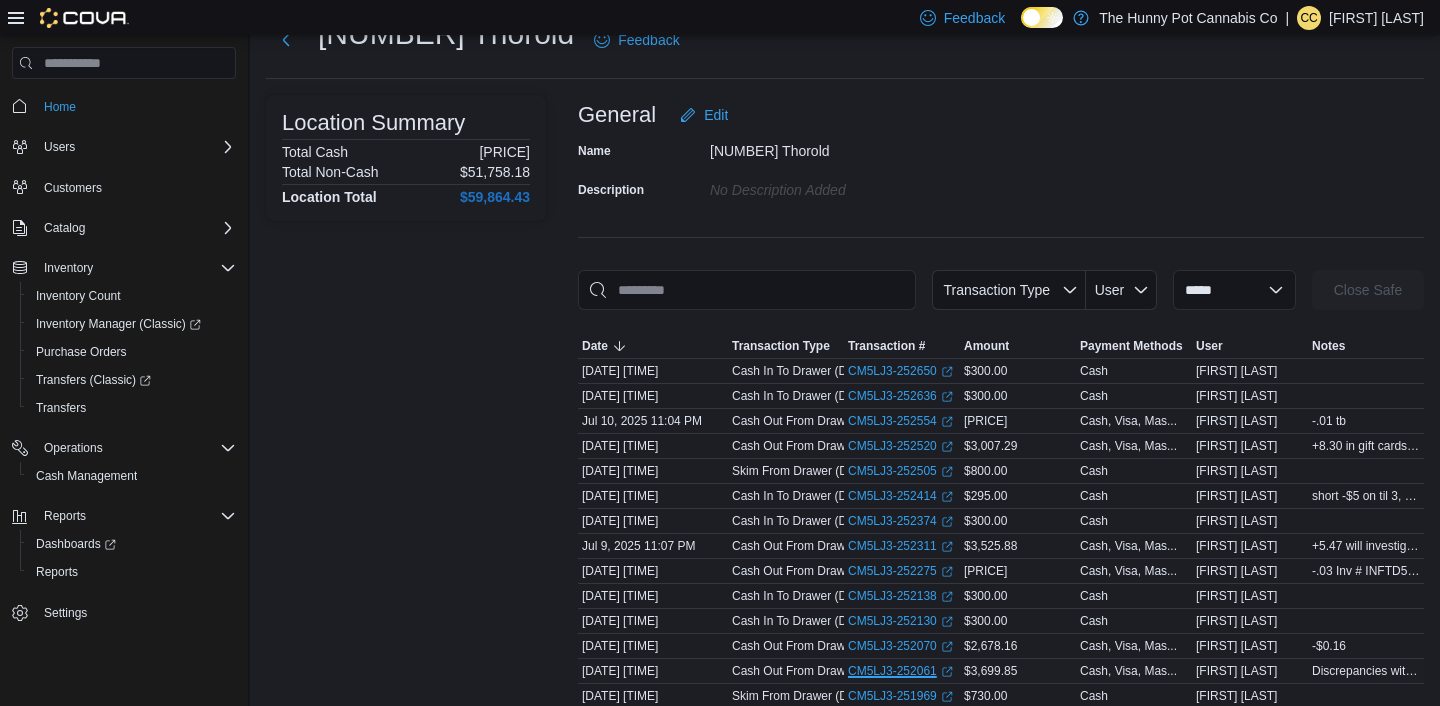 click on "CM5LJ3-252061 (opens in a new tab or window)" at bounding box center [900, 671] 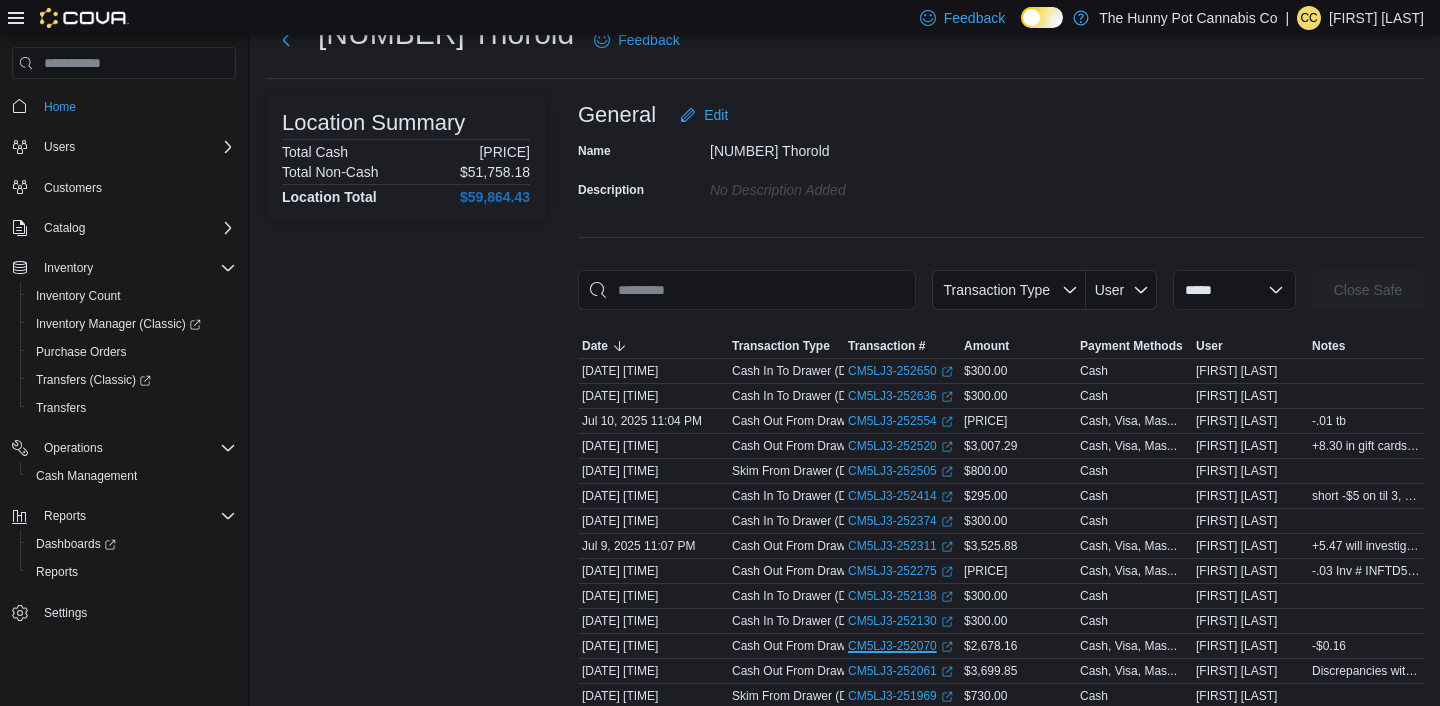 click on "CM5LJ3-252070 (opens in a new tab or window)" at bounding box center [900, 646] 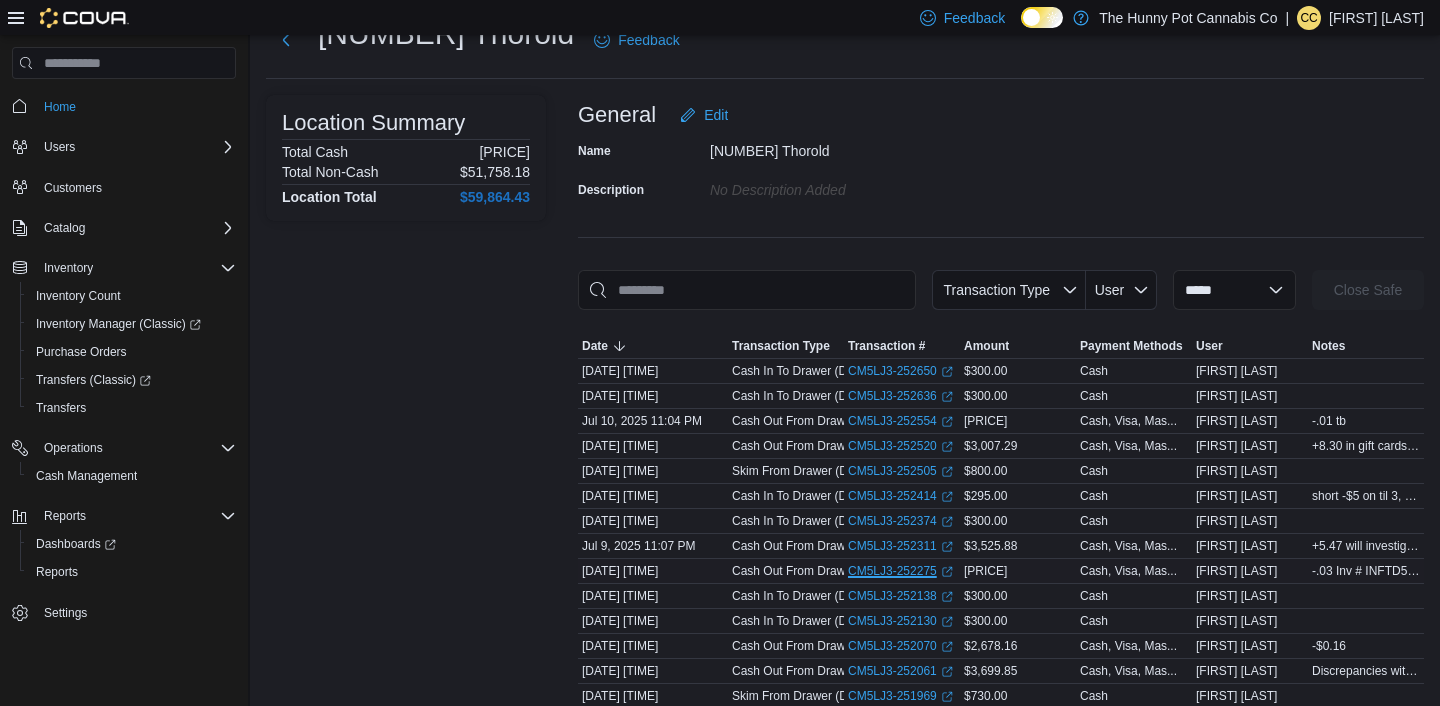 click on "CM5LJ3-252275 (opens in a new tab or window)" at bounding box center (900, 571) 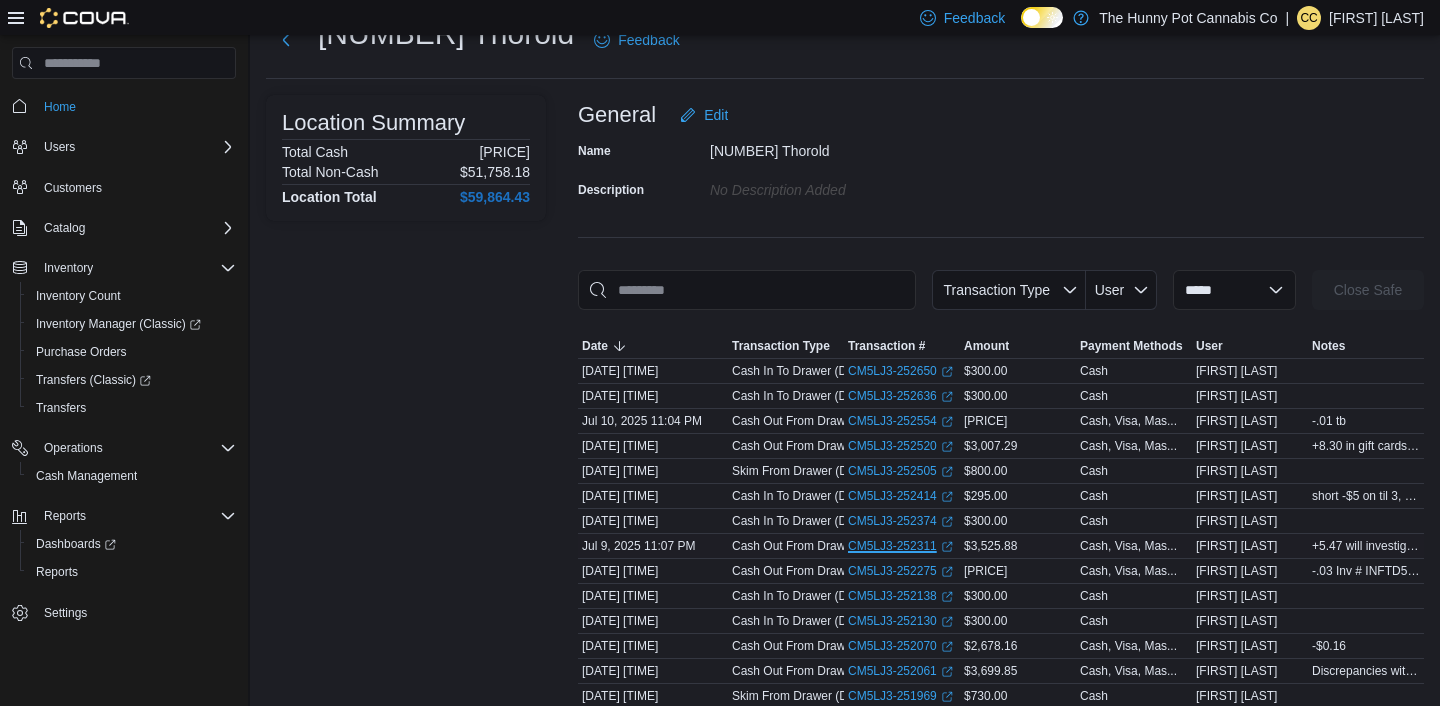 click on "CM5LJ3-252311 (opens in a new tab or window)" at bounding box center [900, 546] 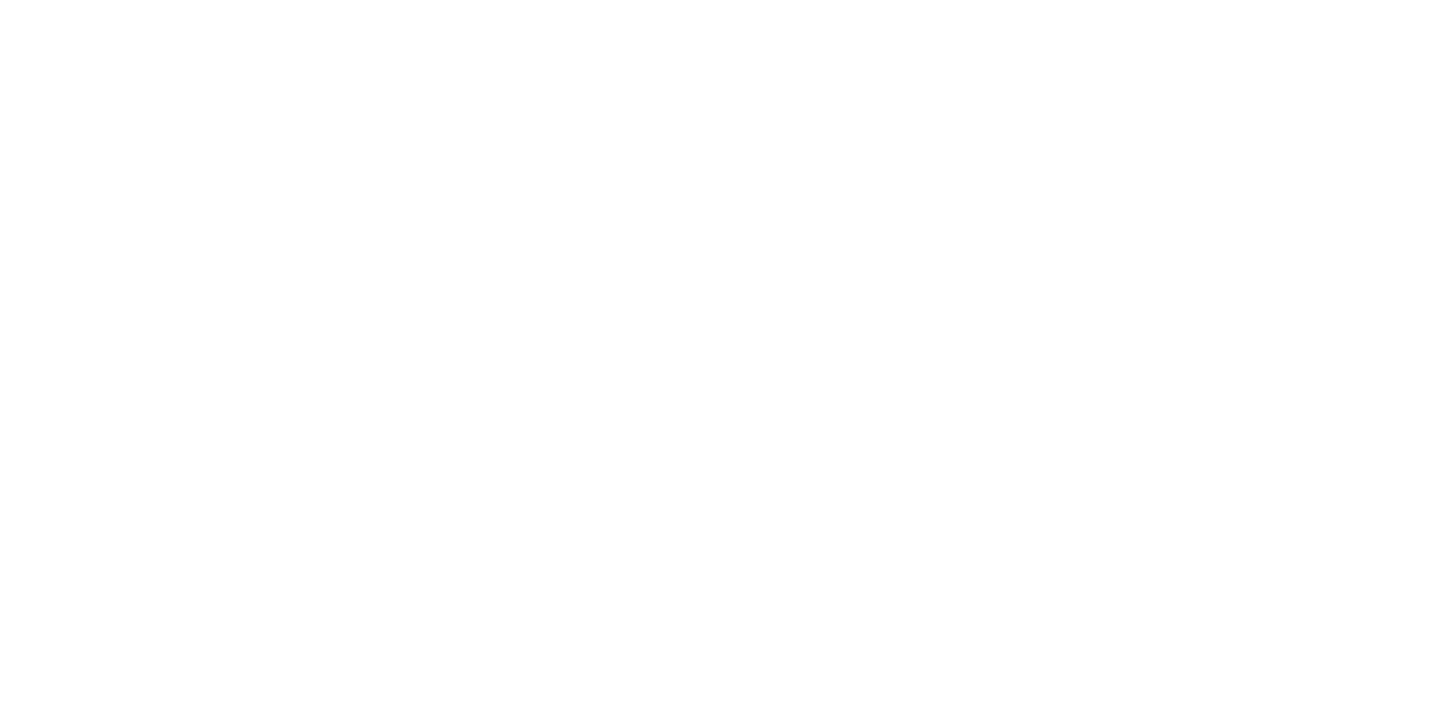 scroll, scrollTop: 0, scrollLeft: 0, axis: both 